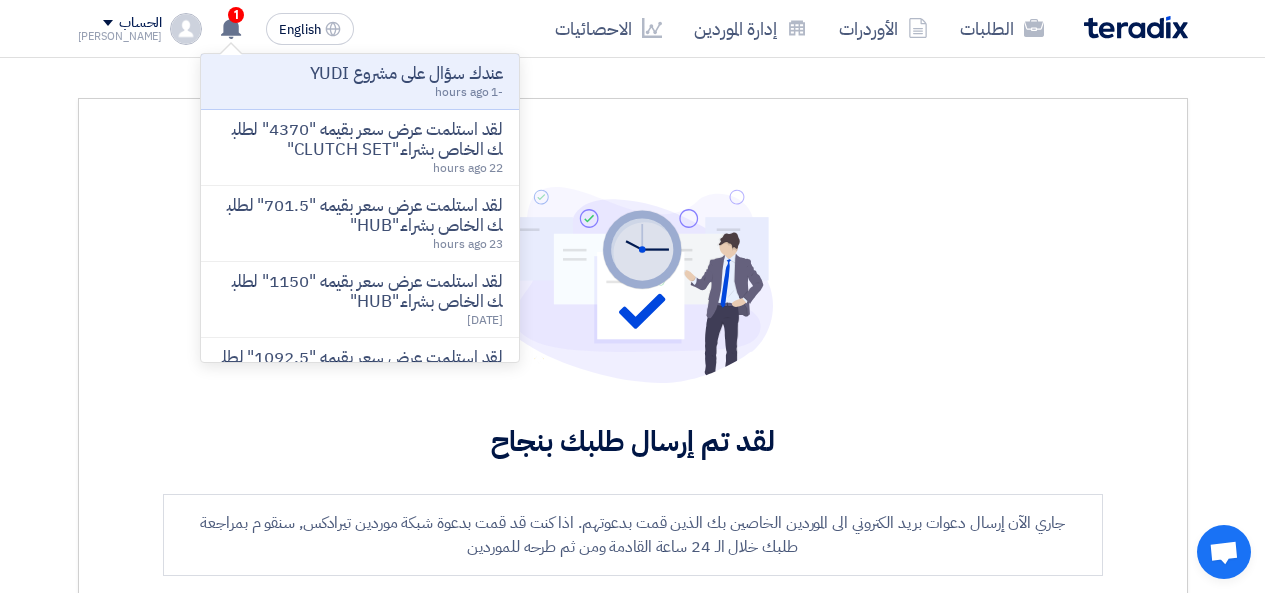 scroll, scrollTop: 0, scrollLeft: 0, axis: both 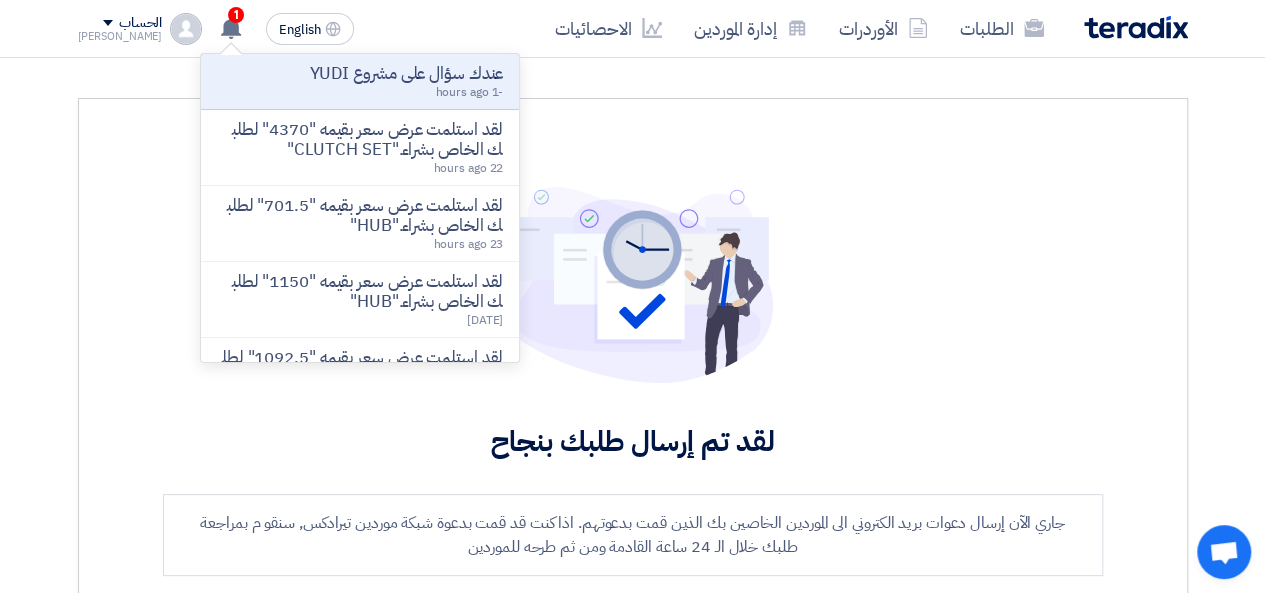 click on "عندك سؤال على مشروع YUDI" 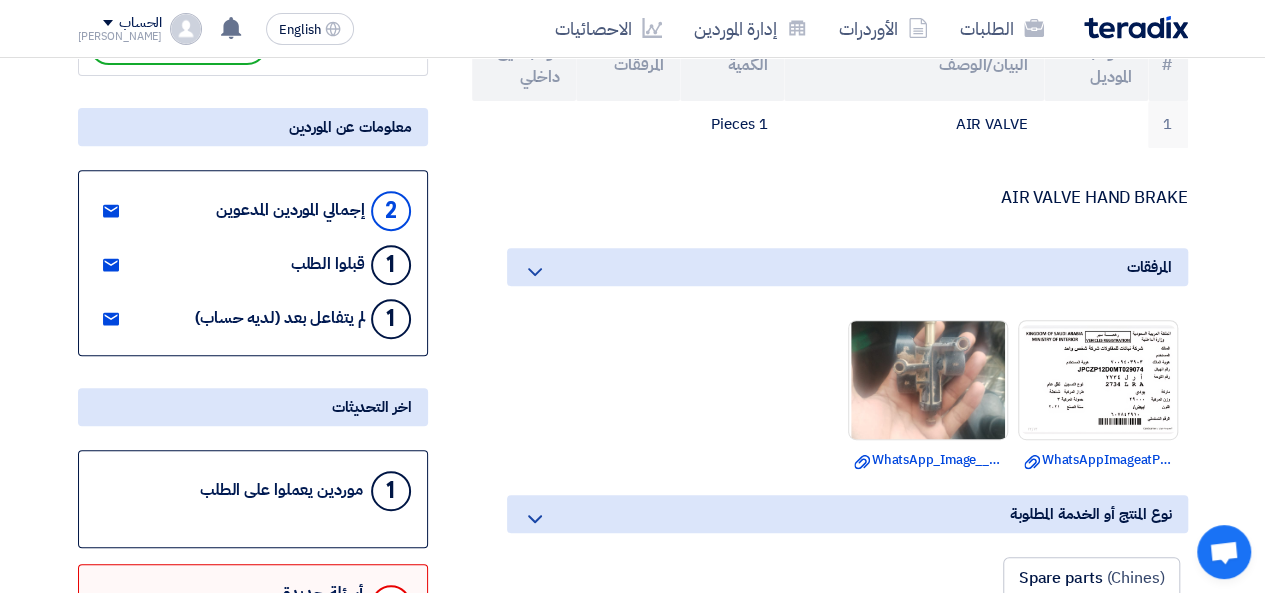 scroll, scrollTop: 666, scrollLeft: 0, axis: vertical 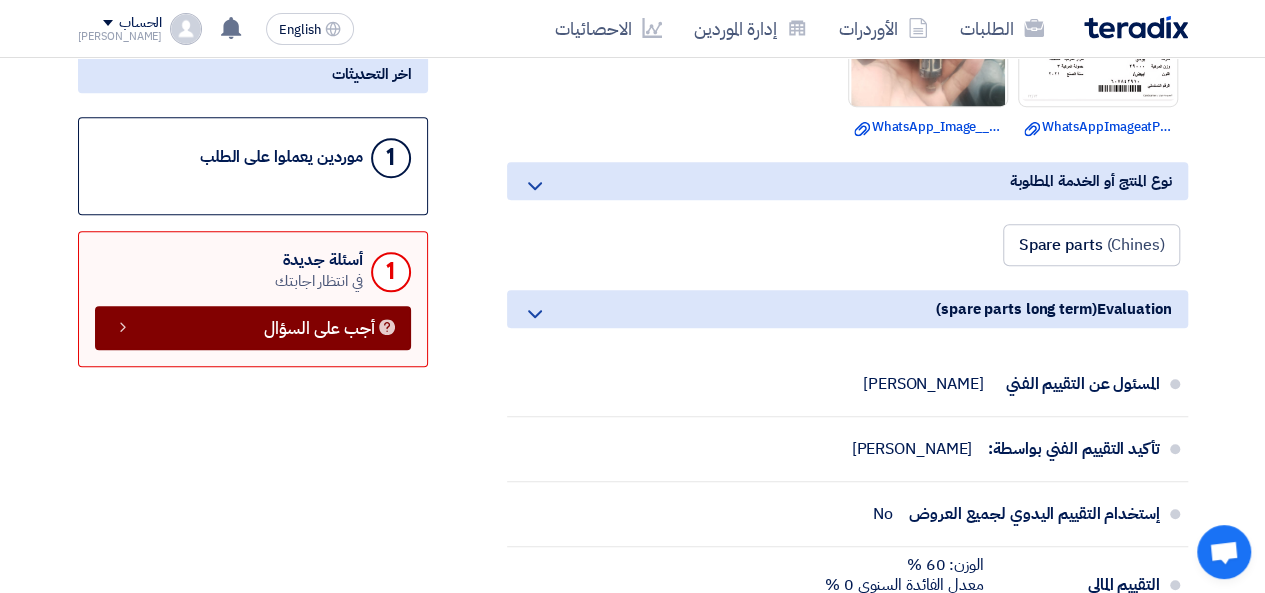 click on "أجب على السؤال" 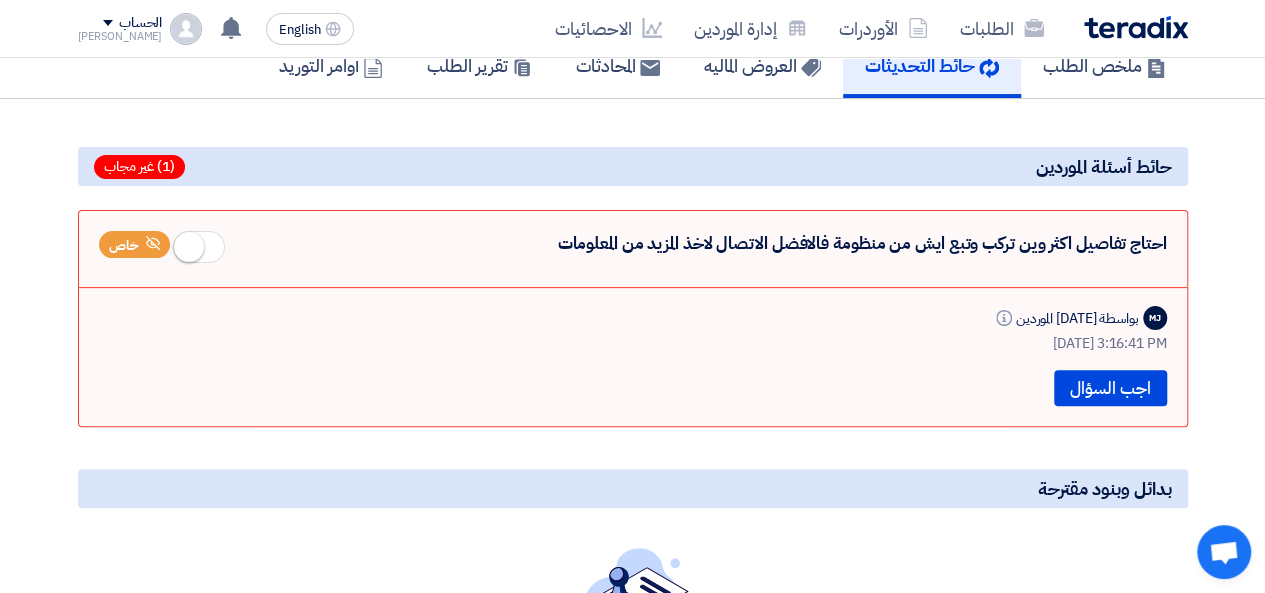 scroll, scrollTop: 122, scrollLeft: 0, axis: vertical 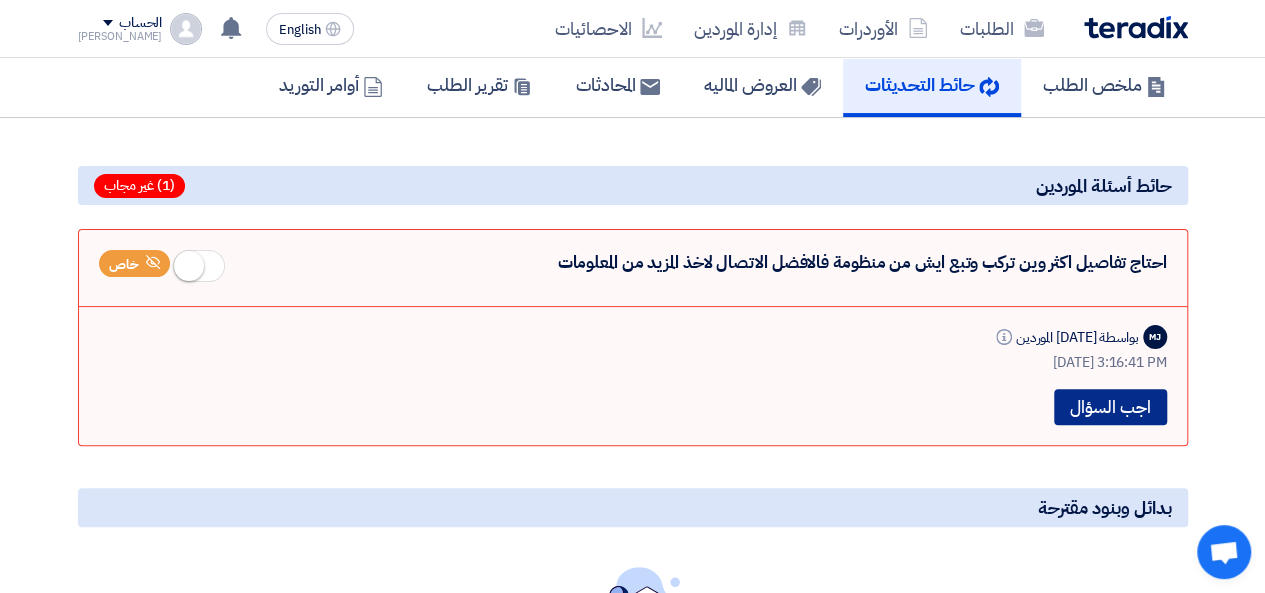 click on "اجب السؤال" 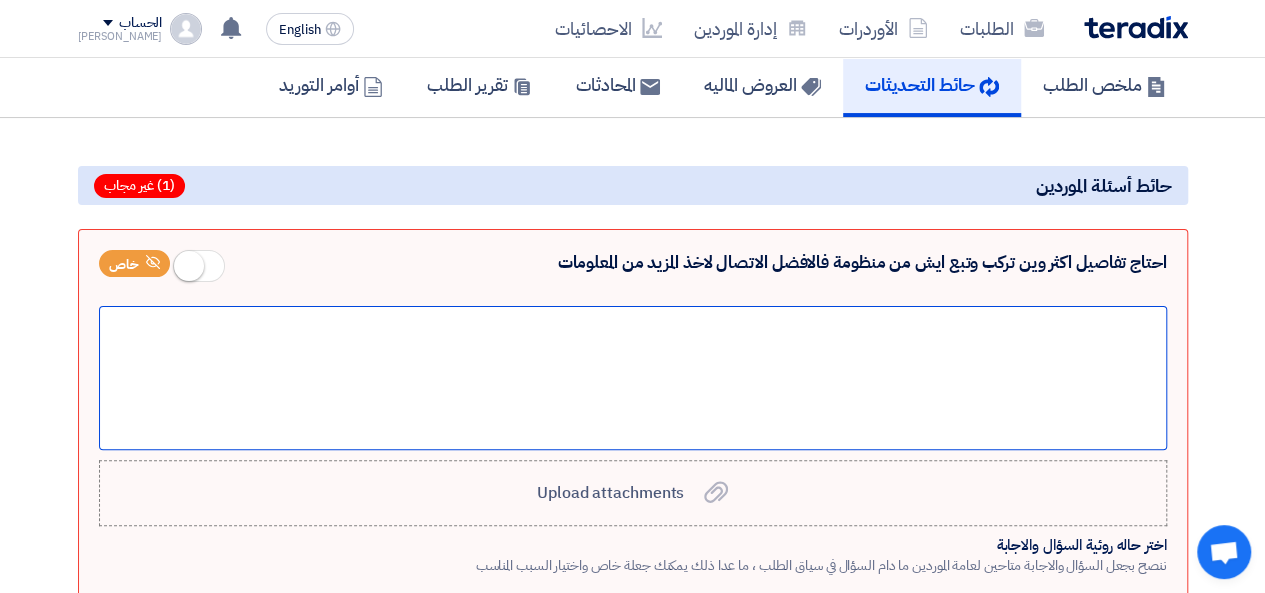 click 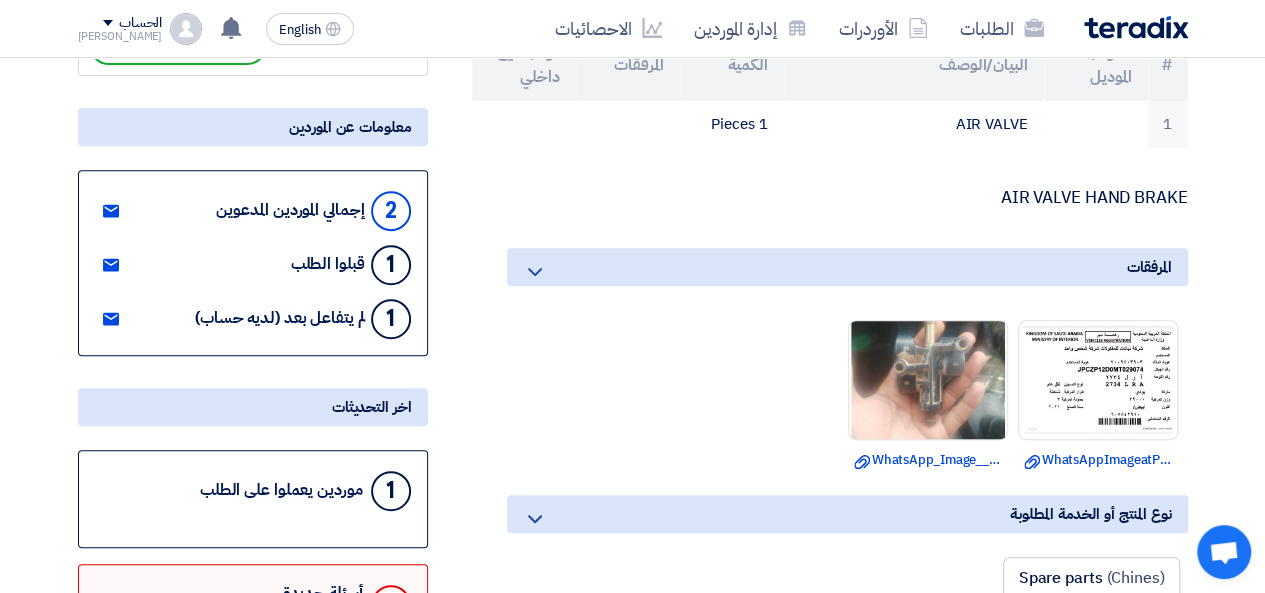 scroll, scrollTop: 666, scrollLeft: 0, axis: vertical 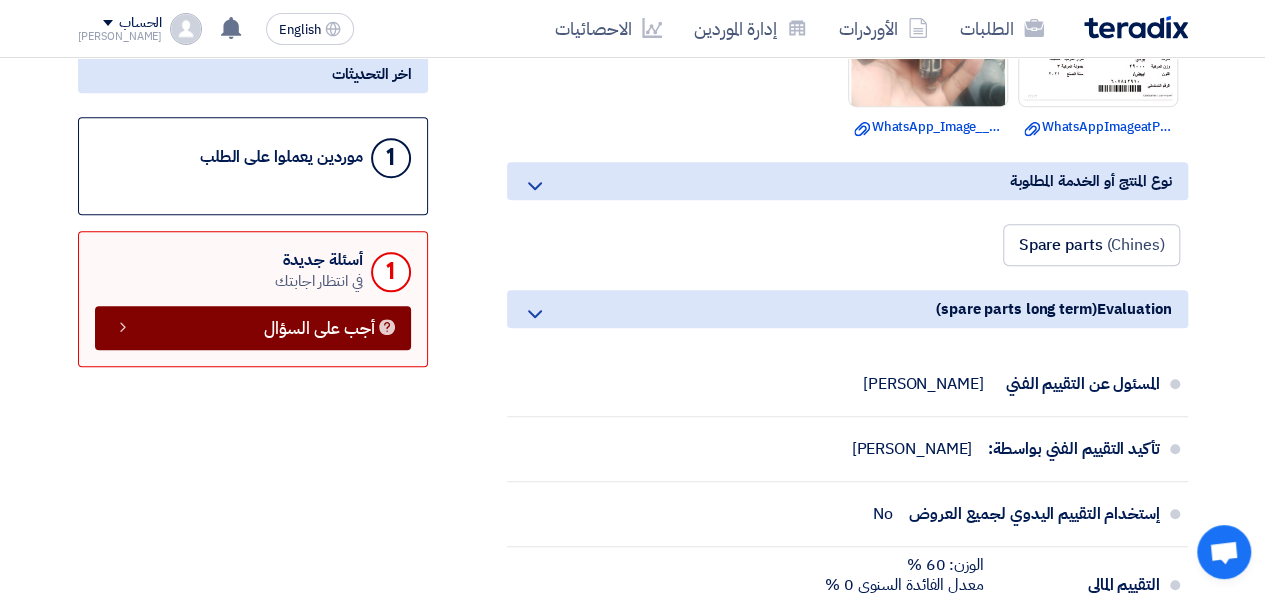 click on "أجب على السؤال" 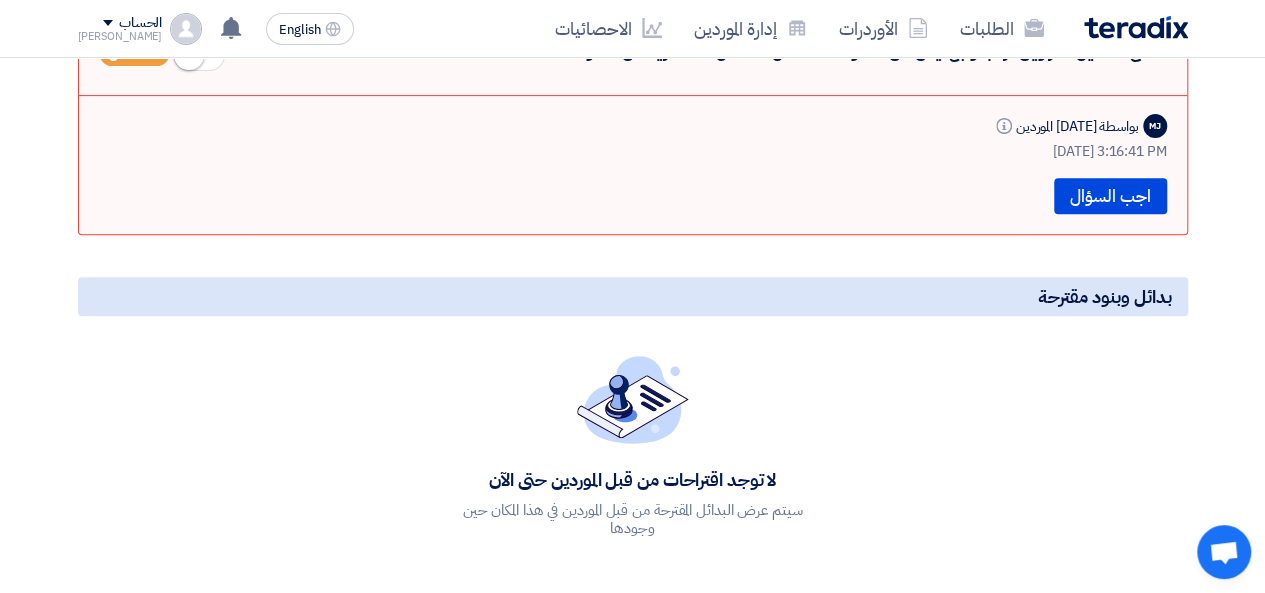 scroll, scrollTop: 0, scrollLeft: 0, axis: both 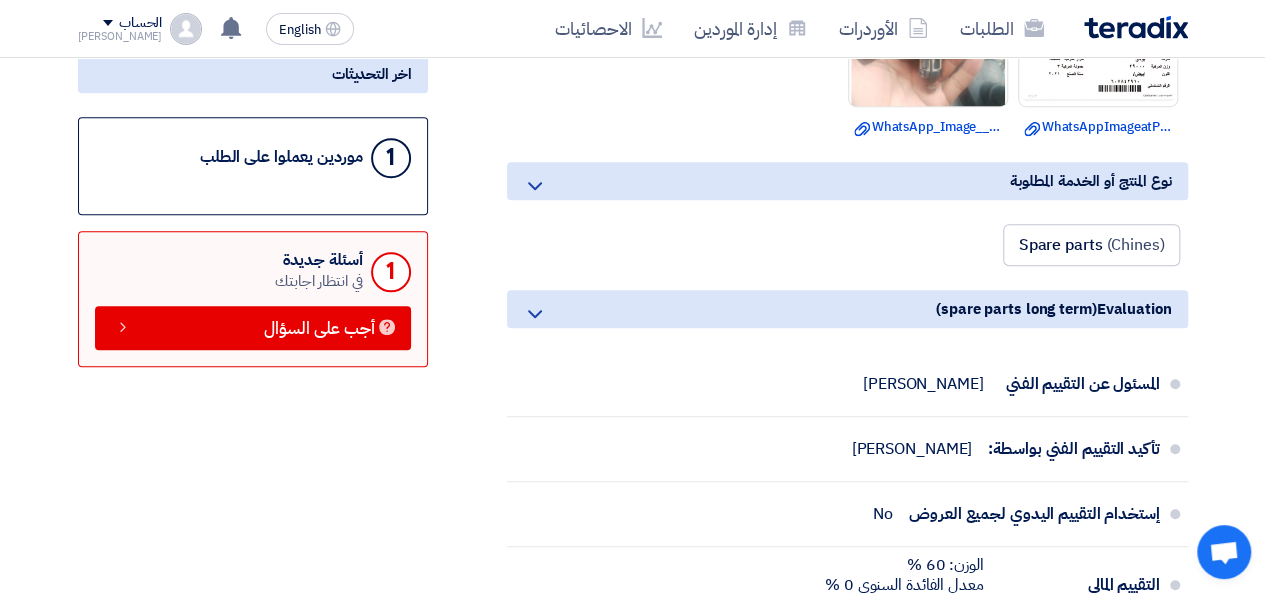 click on "1" 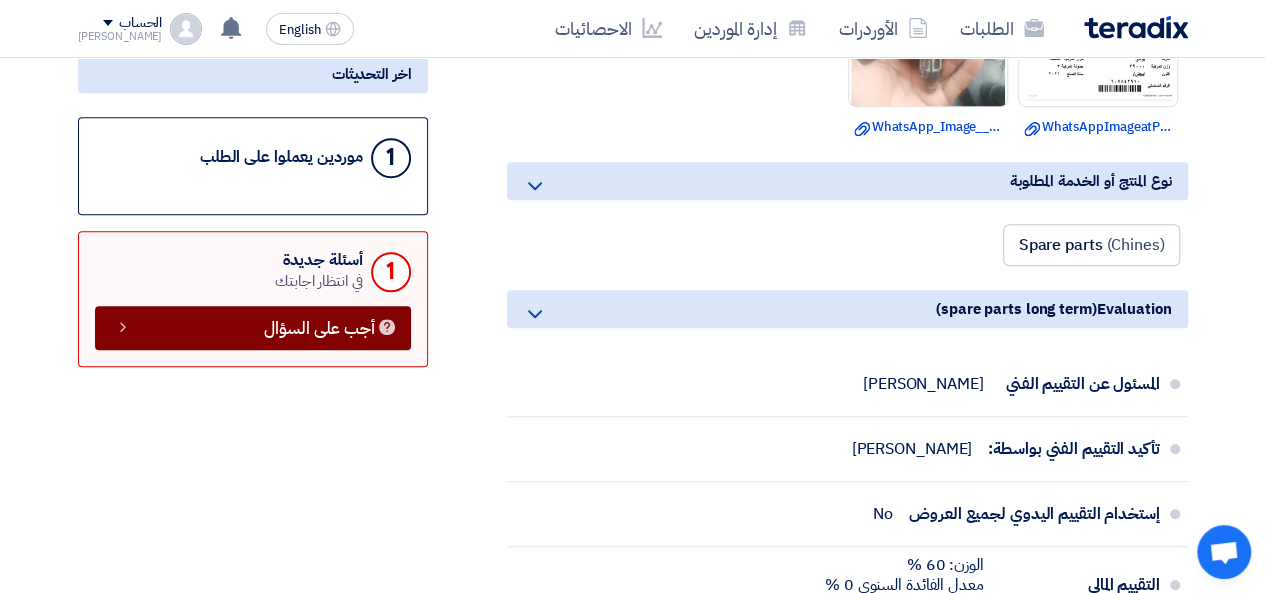 click 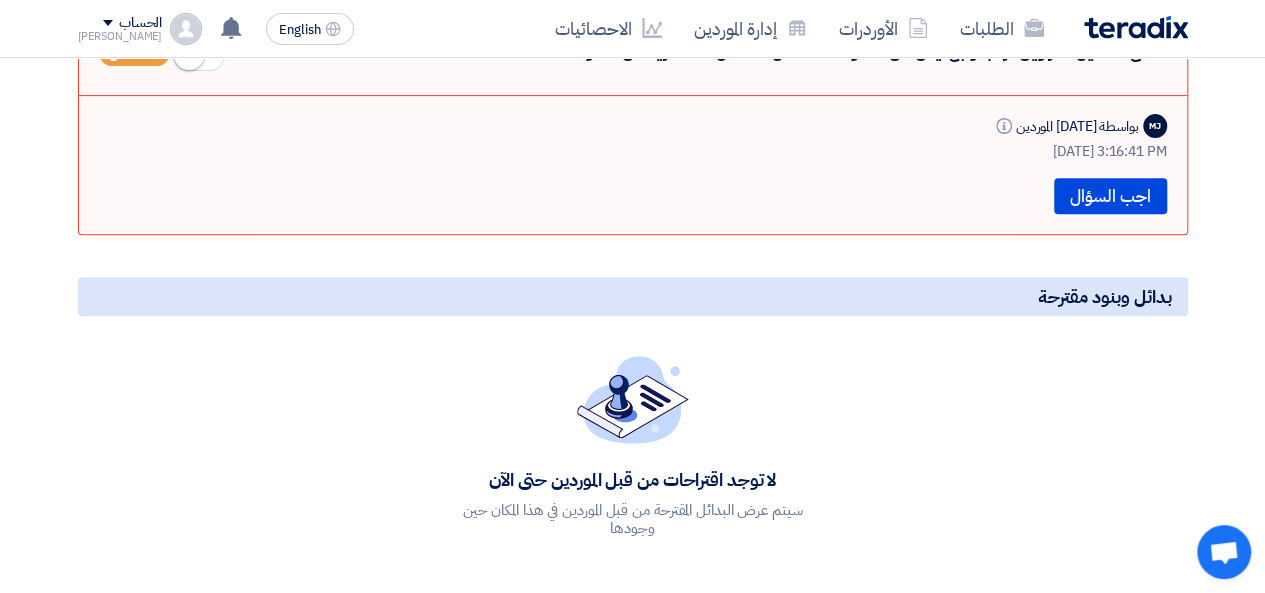 scroll, scrollTop: 0, scrollLeft: 0, axis: both 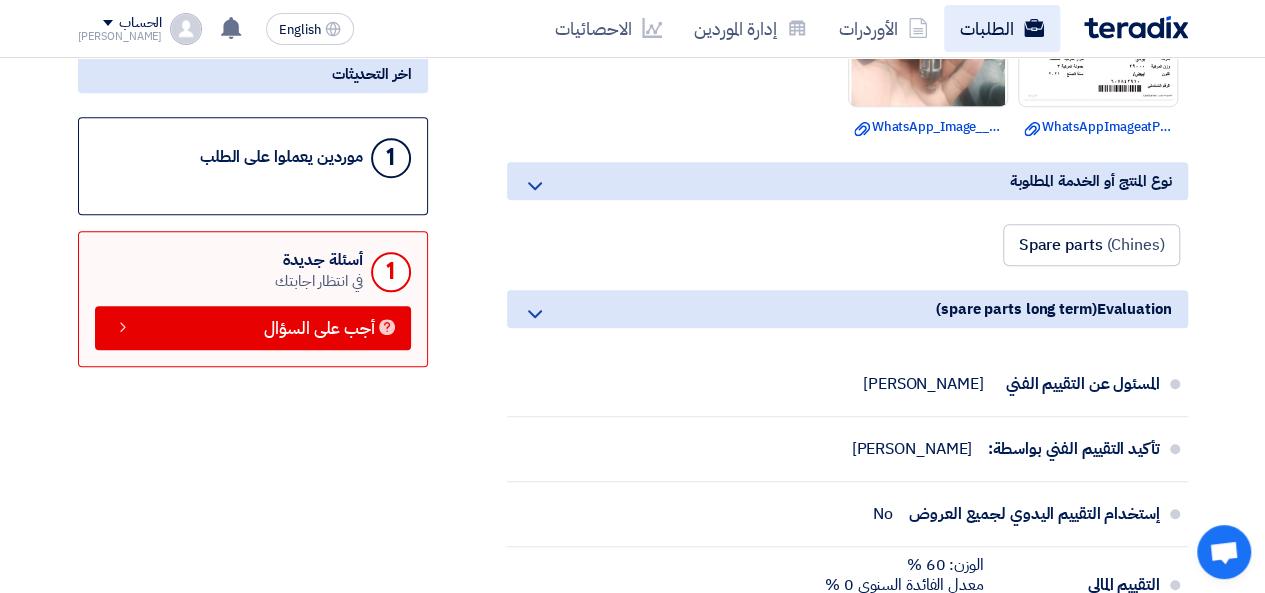 click on "الطلبات" 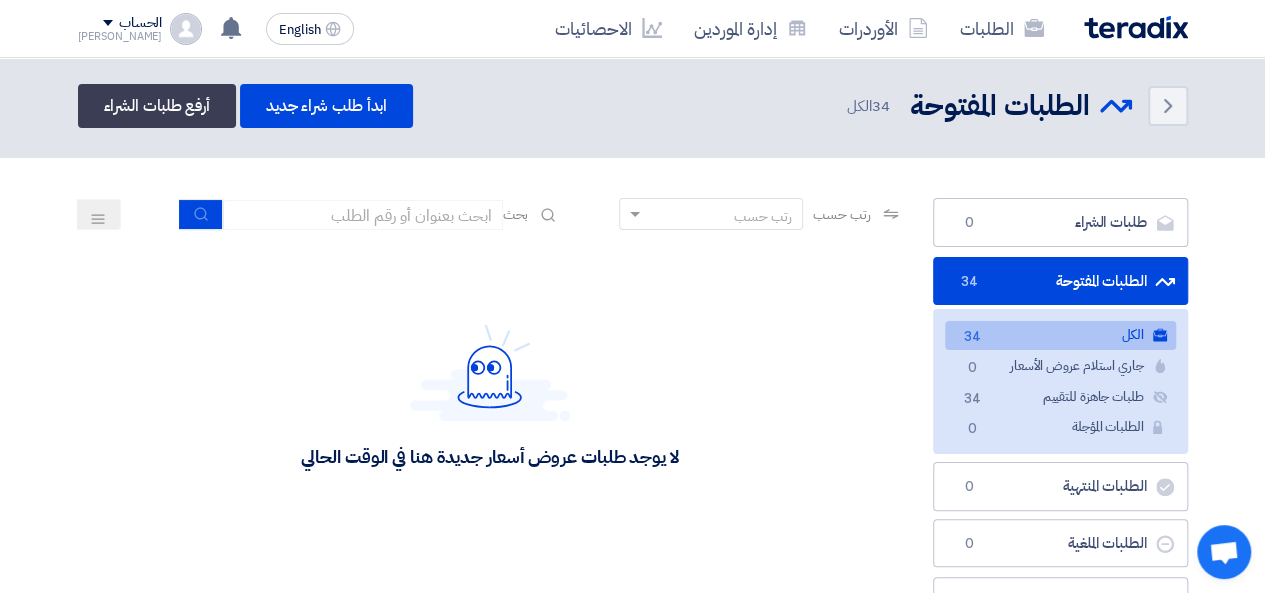 scroll, scrollTop: 0, scrollLeft: 0, axis: both 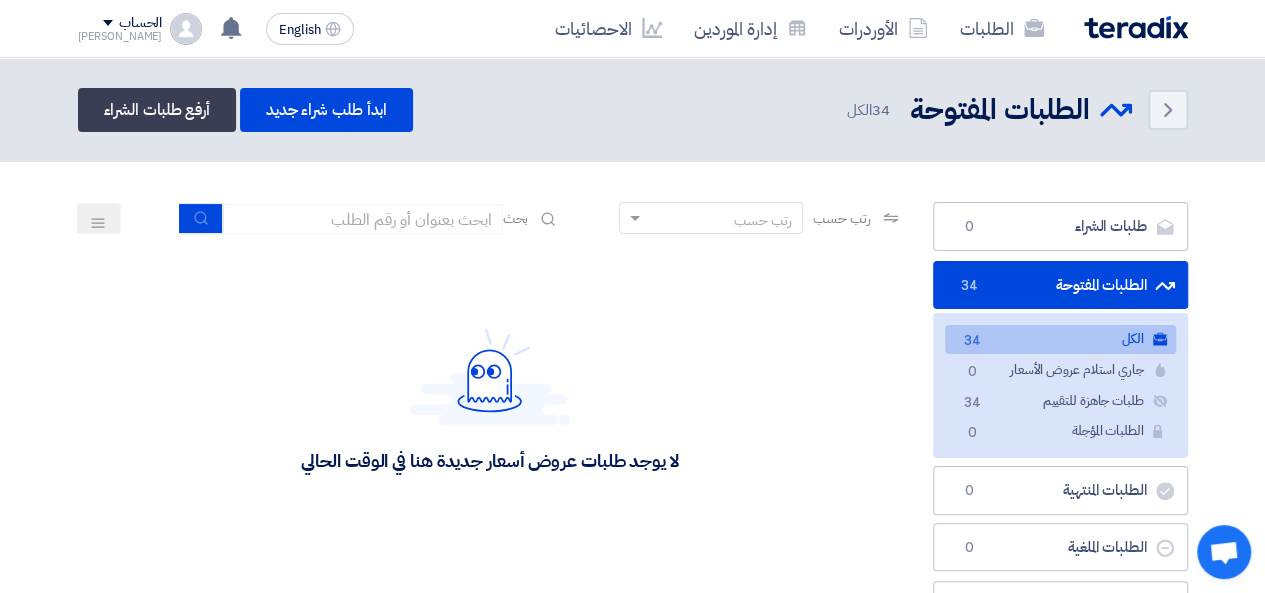 click on "الكل
الكل
34" 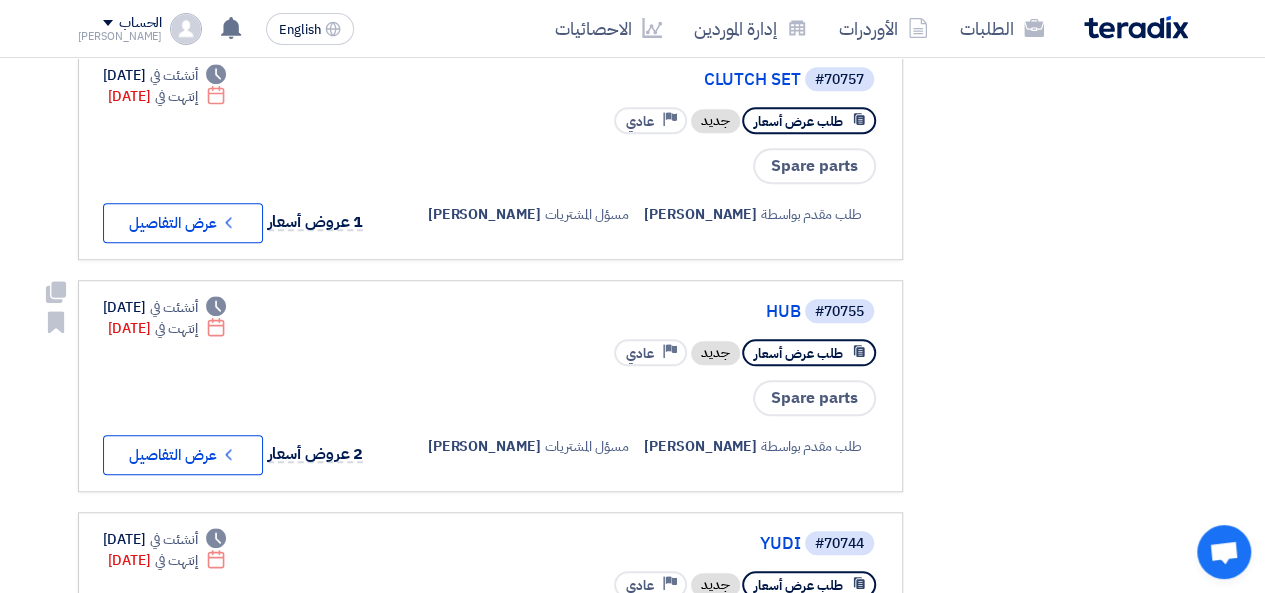 scroll, scrollTop: 1000, scrollLeft: 0, axis: vertical 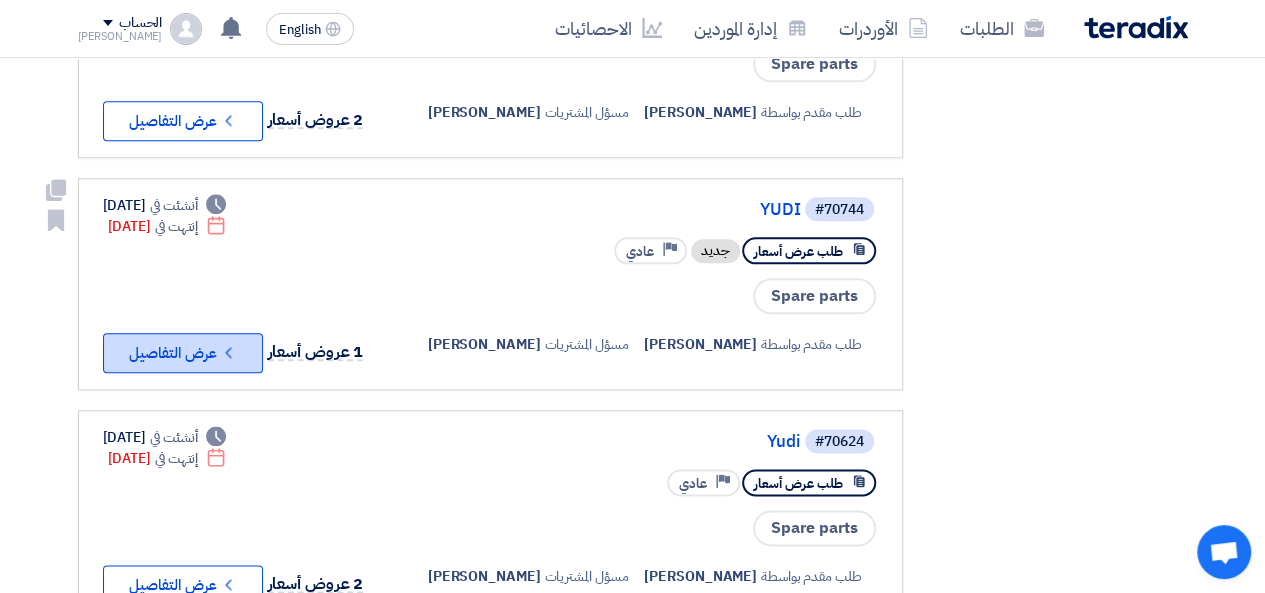 click on "Check details
عرض التفاصيل" 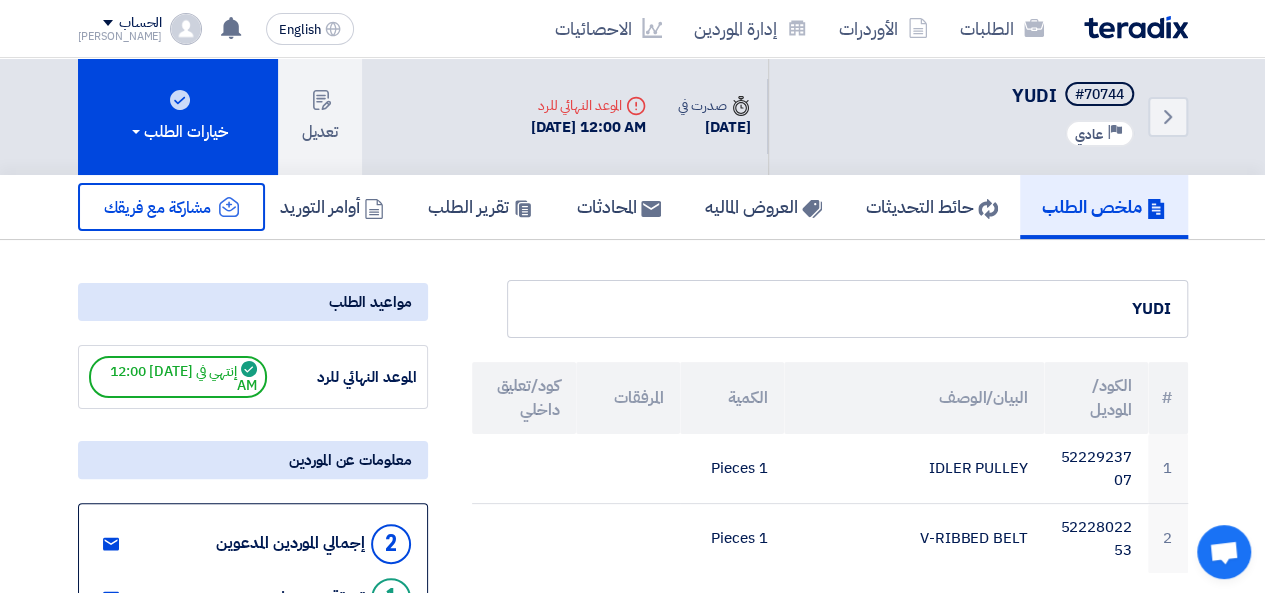scroll, scrollTop: 333, scrollLeft: 0, axis: vertical 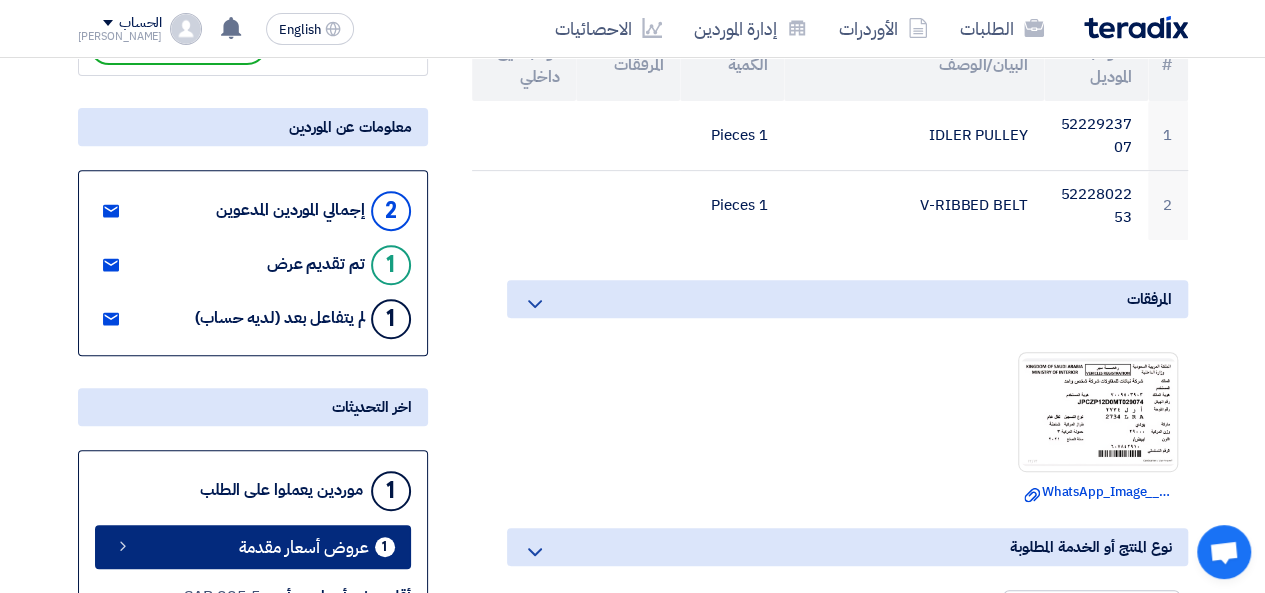 click on "عروض أسعار مقدمة" 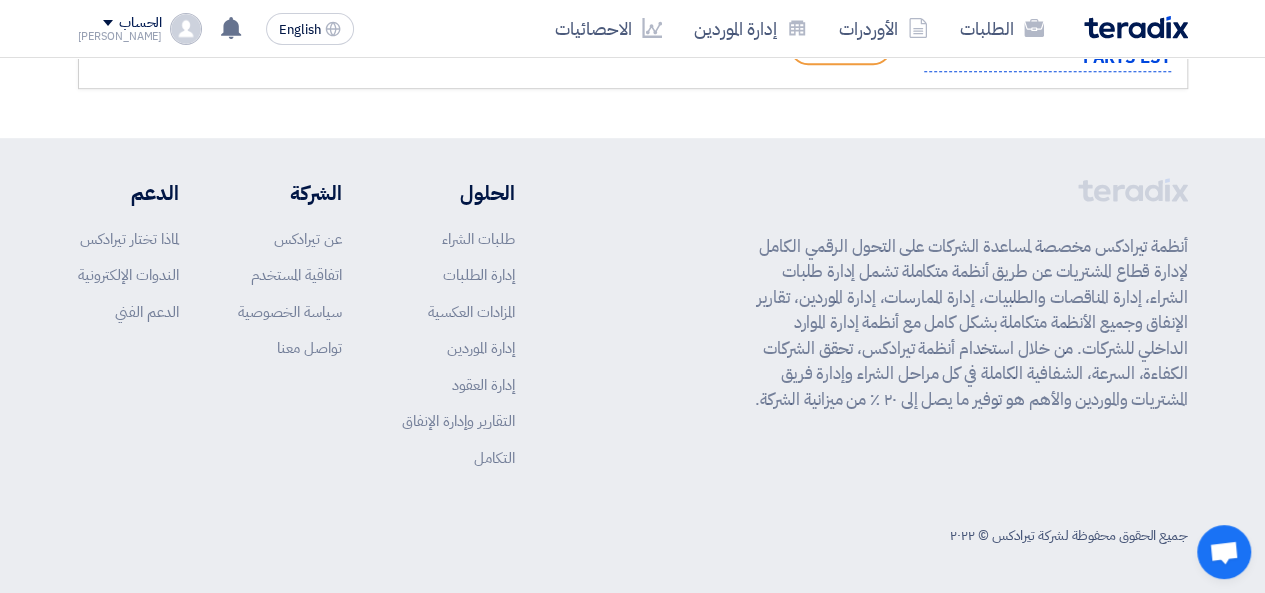 scroll, scrollTop: 258, scrollLeft: 0, axis: vertical 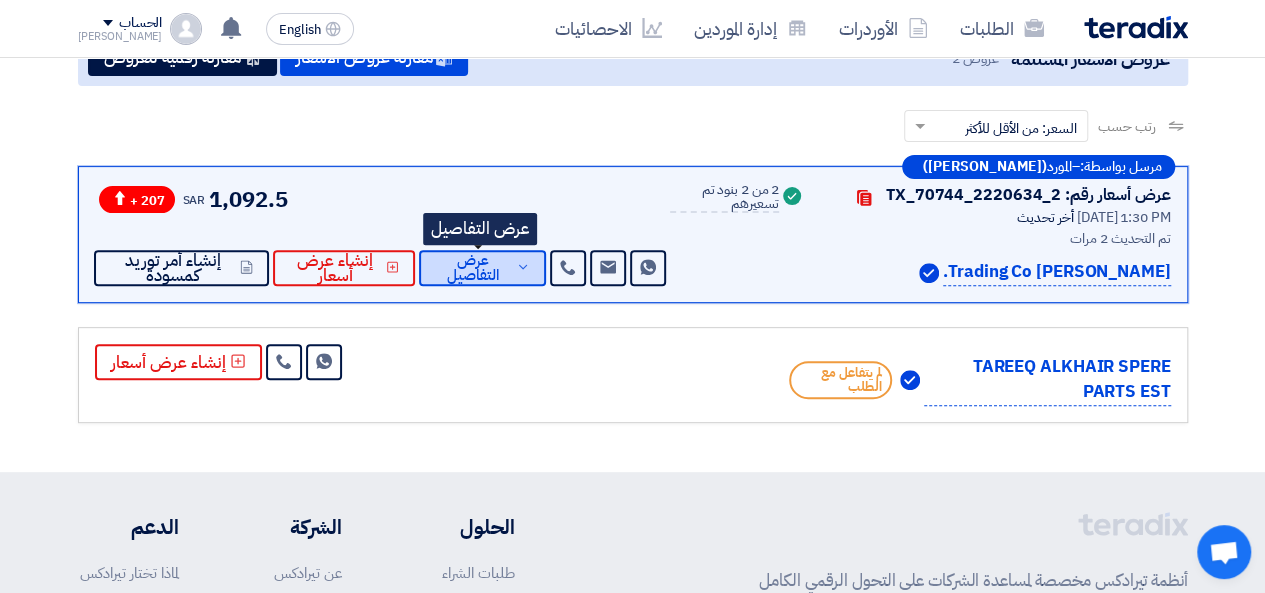click on "عرض التفاصيل" at bounding box center (473, 268) 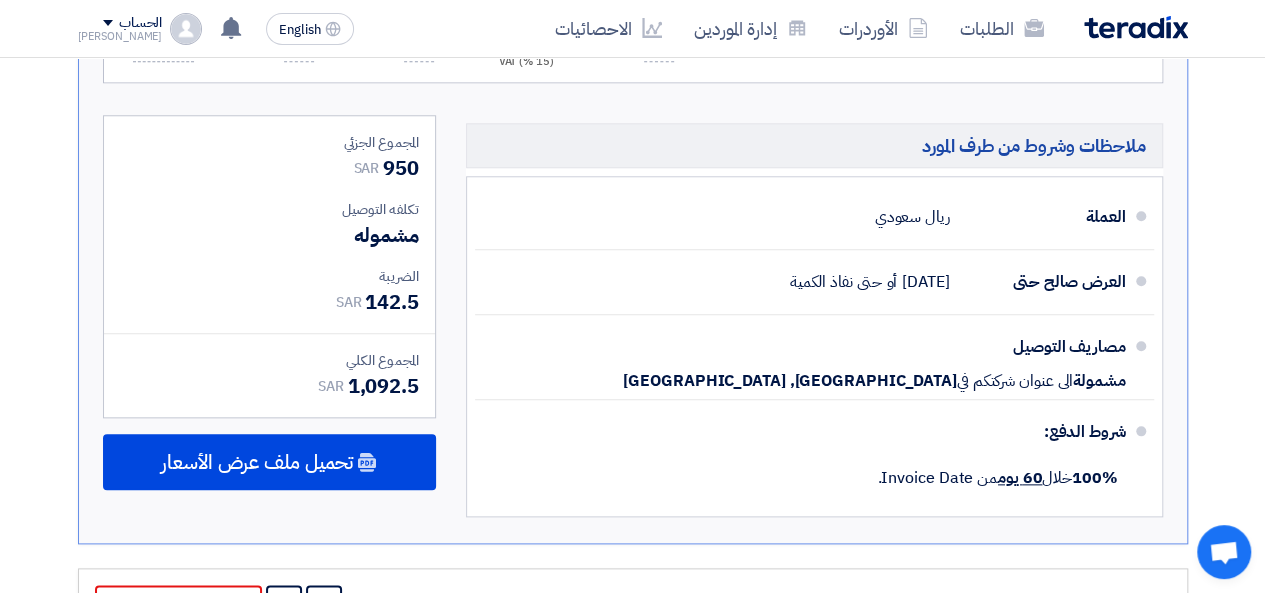 scroll, scrollTop: 1258, scrollLeft: 0, axis: vertical 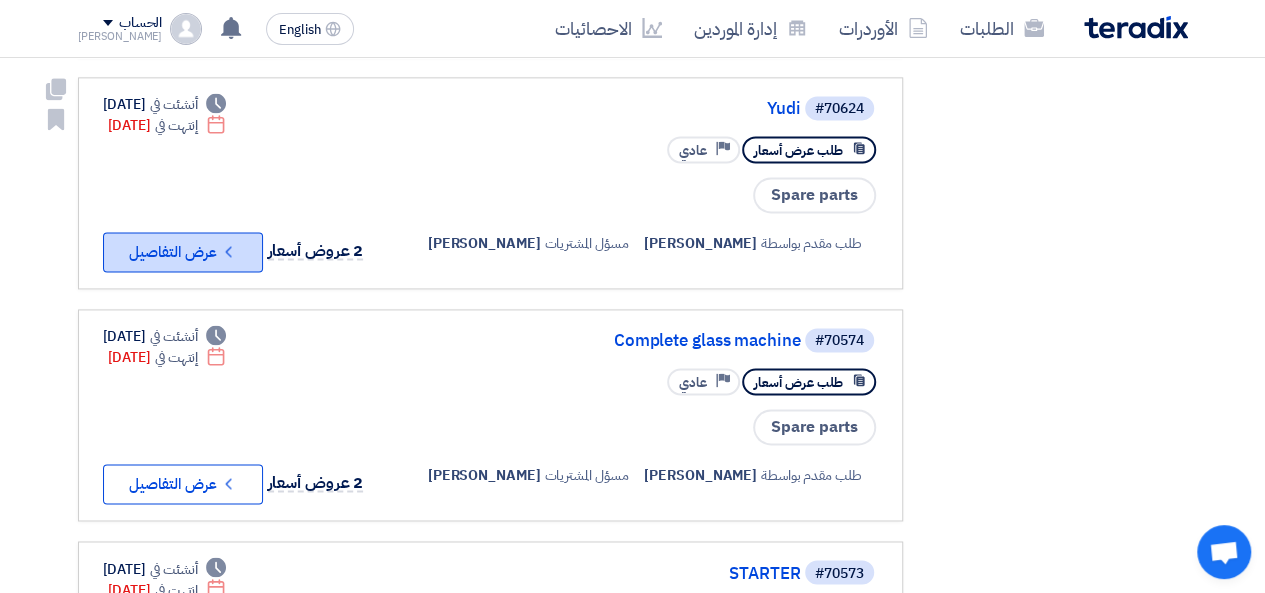 click on "Check details
عرض التفاصيل" 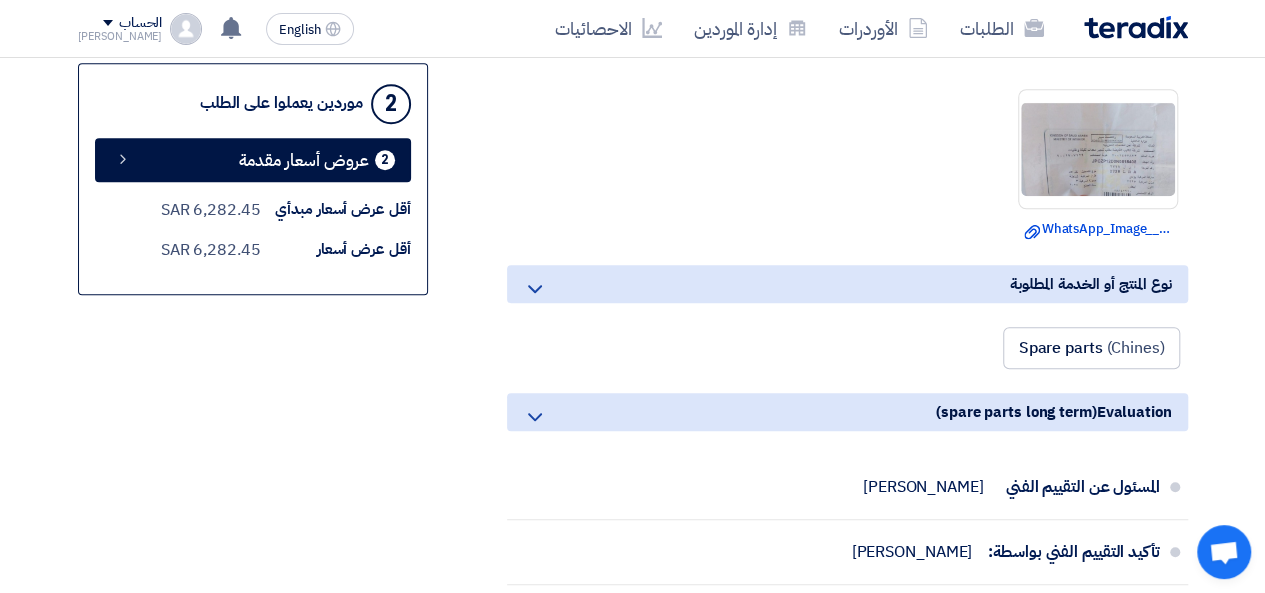 scroll, scrollTop: 333, scrollLeft: 0, axis: vertical 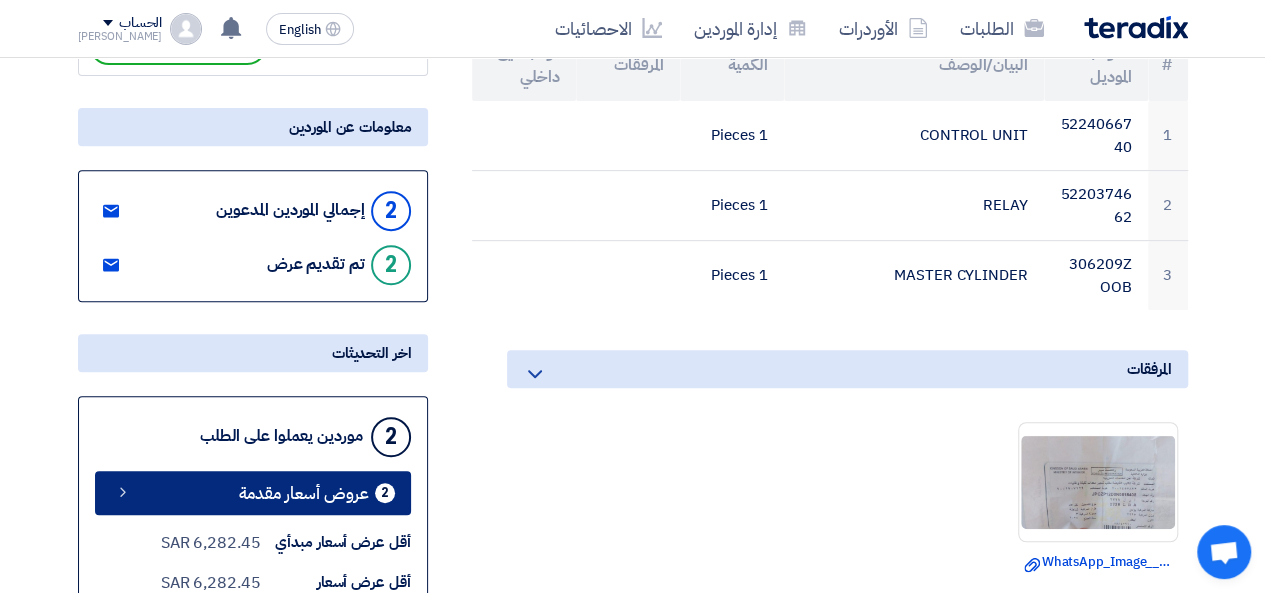 click on "عروض أسعار مقدمة" 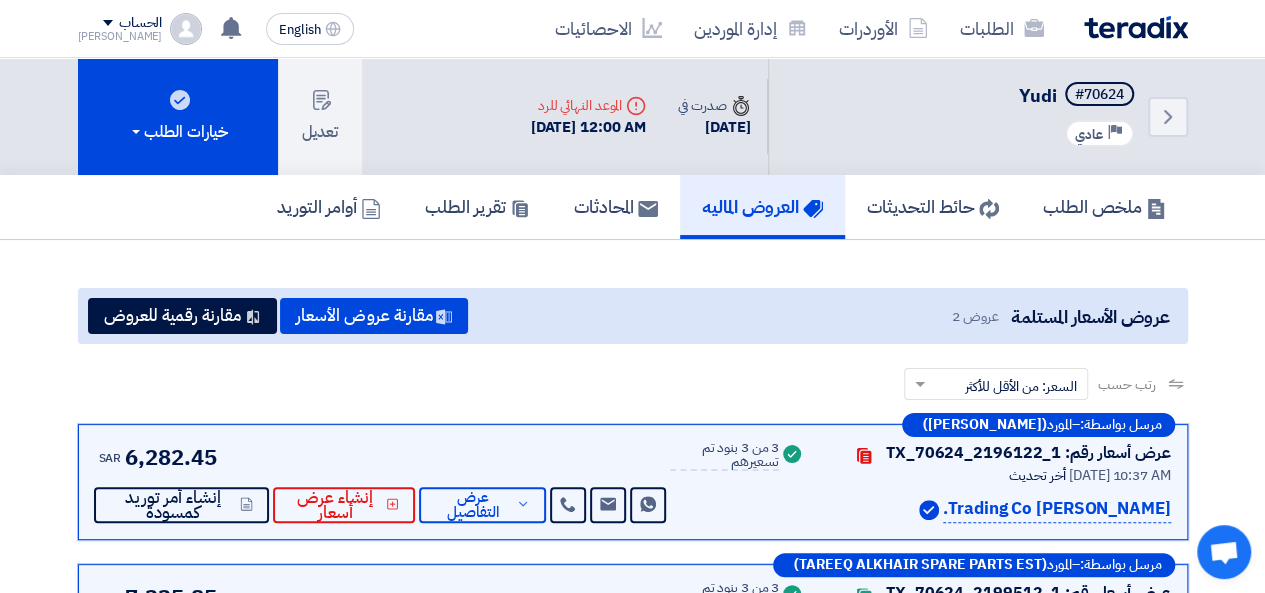 scroll, scrollTop: 333, scrollLeft: 0, axis: vertical 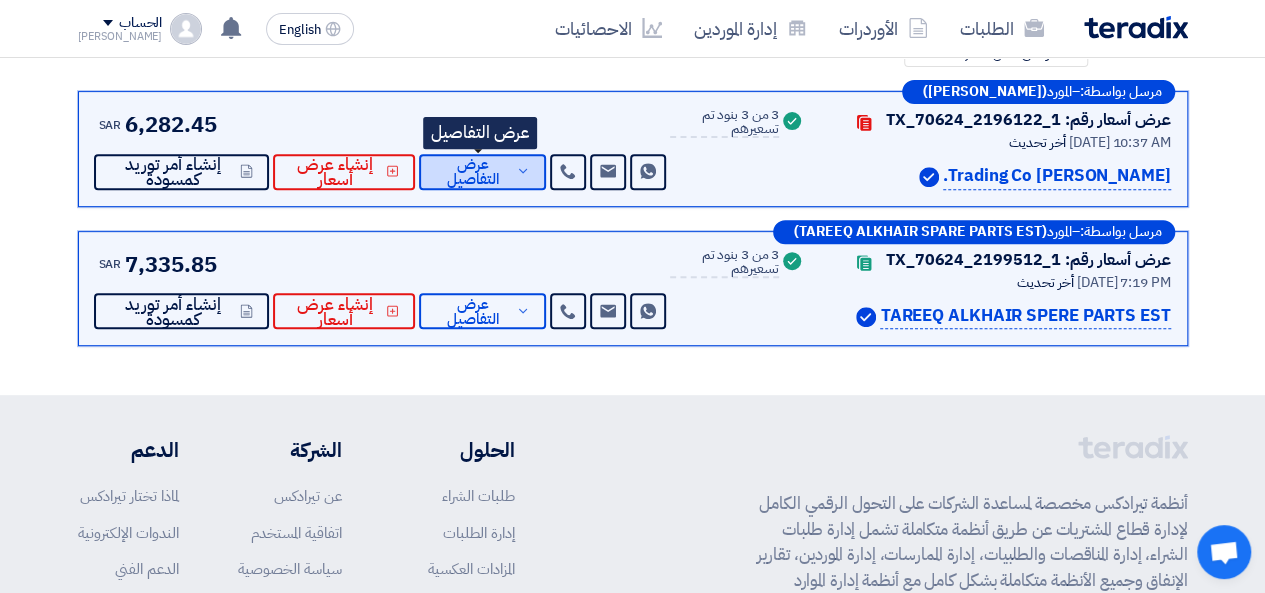 click on "عرض التفاصيل" at bounding box center (473, 172) 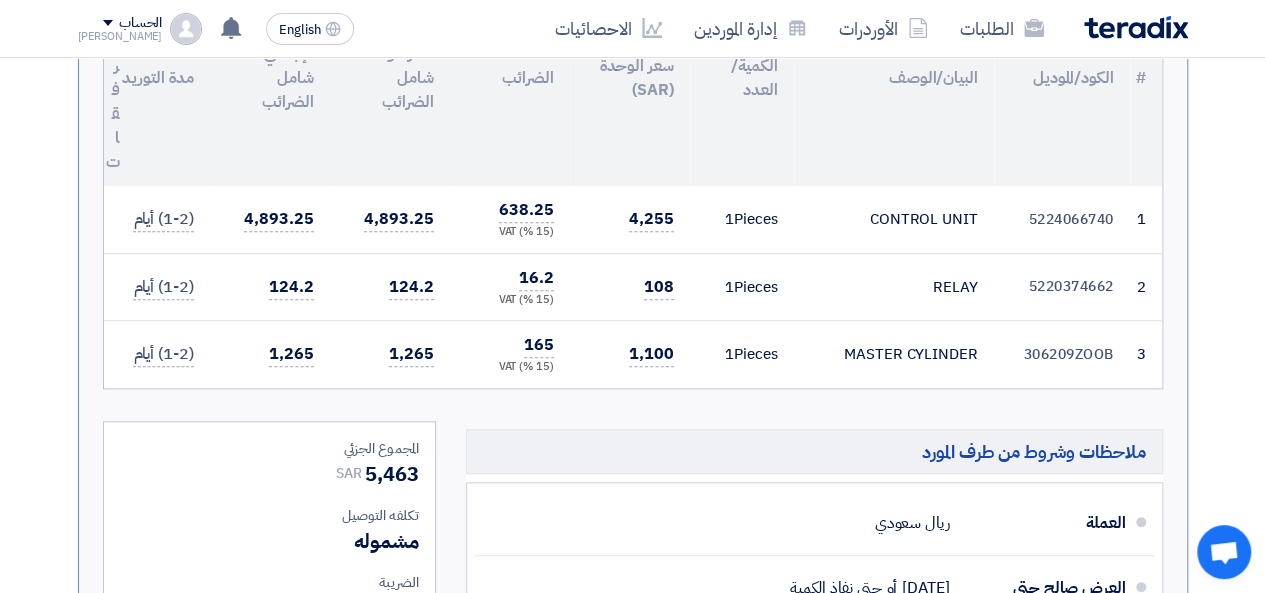 scroll, scrollTop: 1000, scrollLeft: 0, axis: vertical 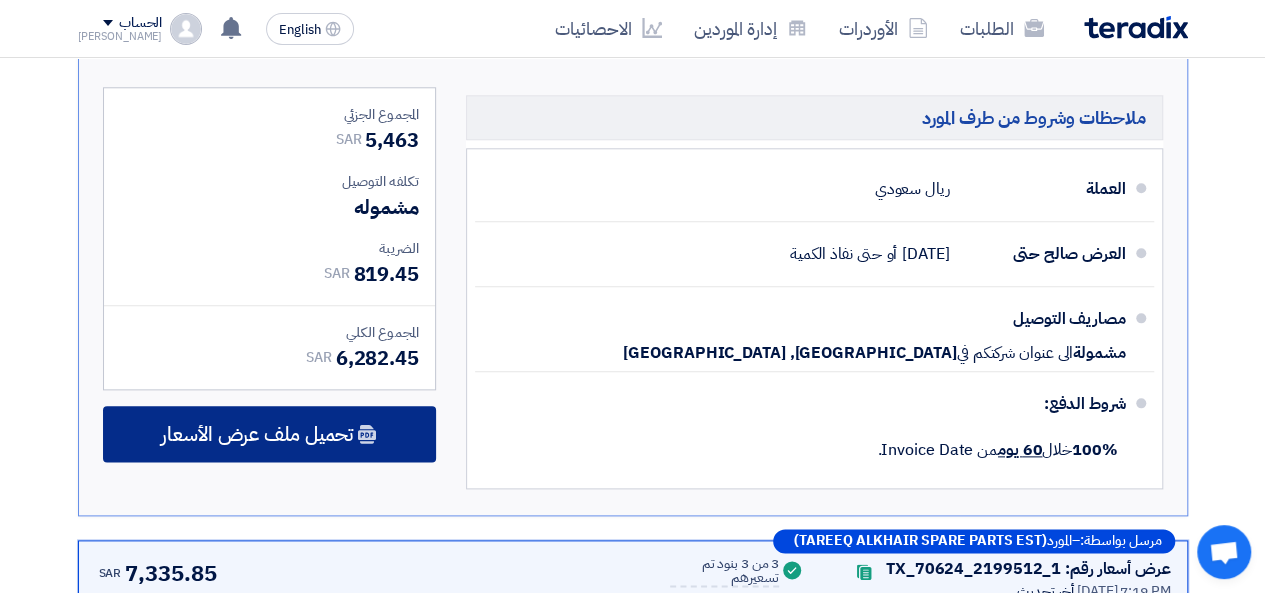 click 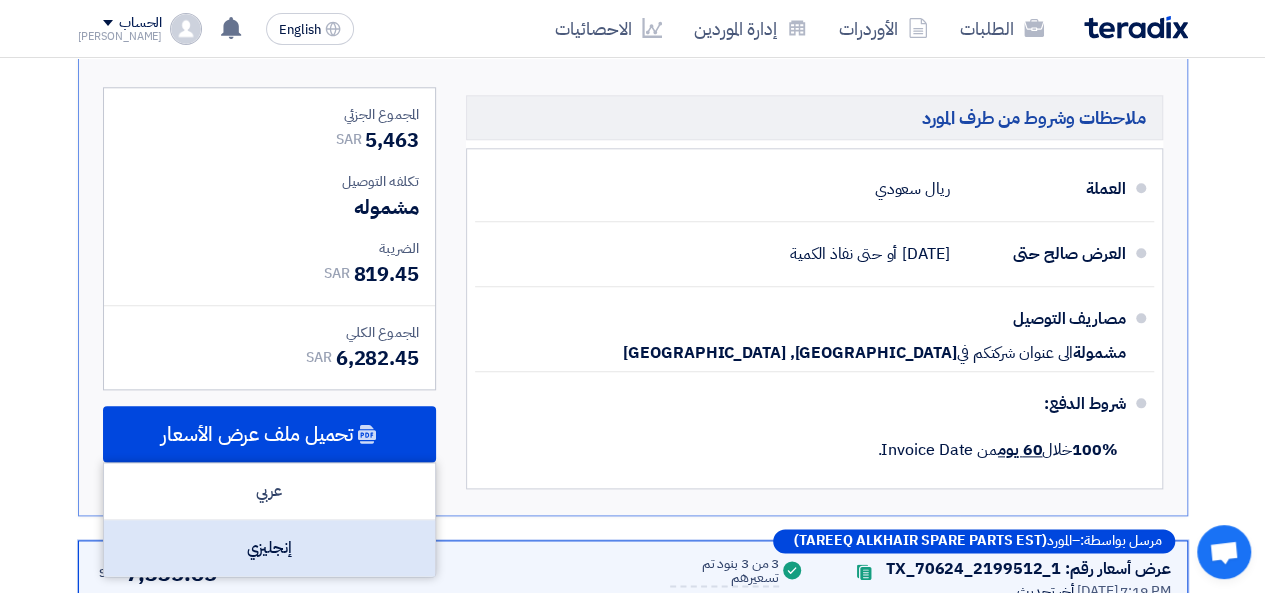 click on "إنجليزي" at bounding box center [269, 548] 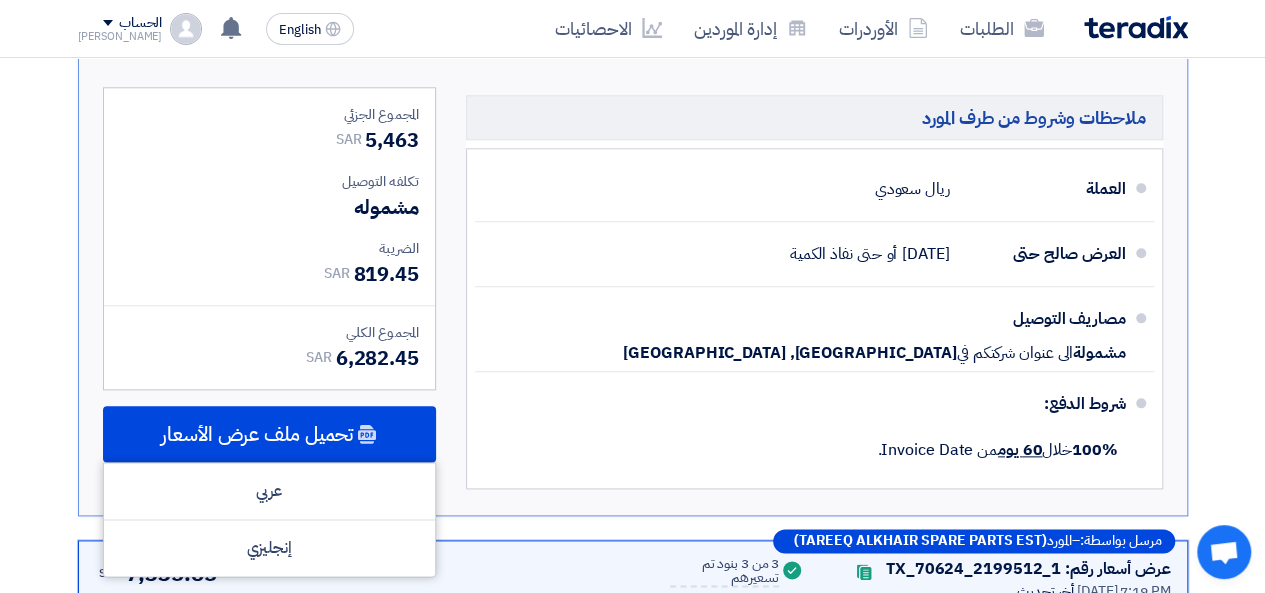 click on "ملاحظات وشروط من طرف المورد" at bounding box center [814, 117] 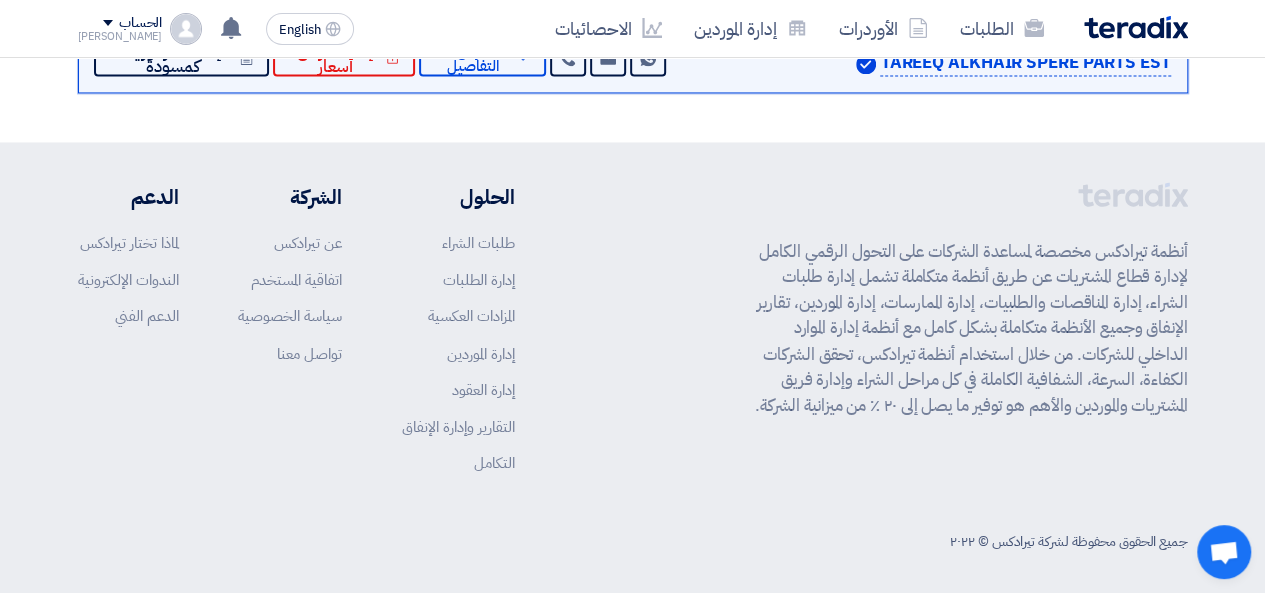 scroll, scrollTop: 1229, scrollLeft: 0, axis: vertical 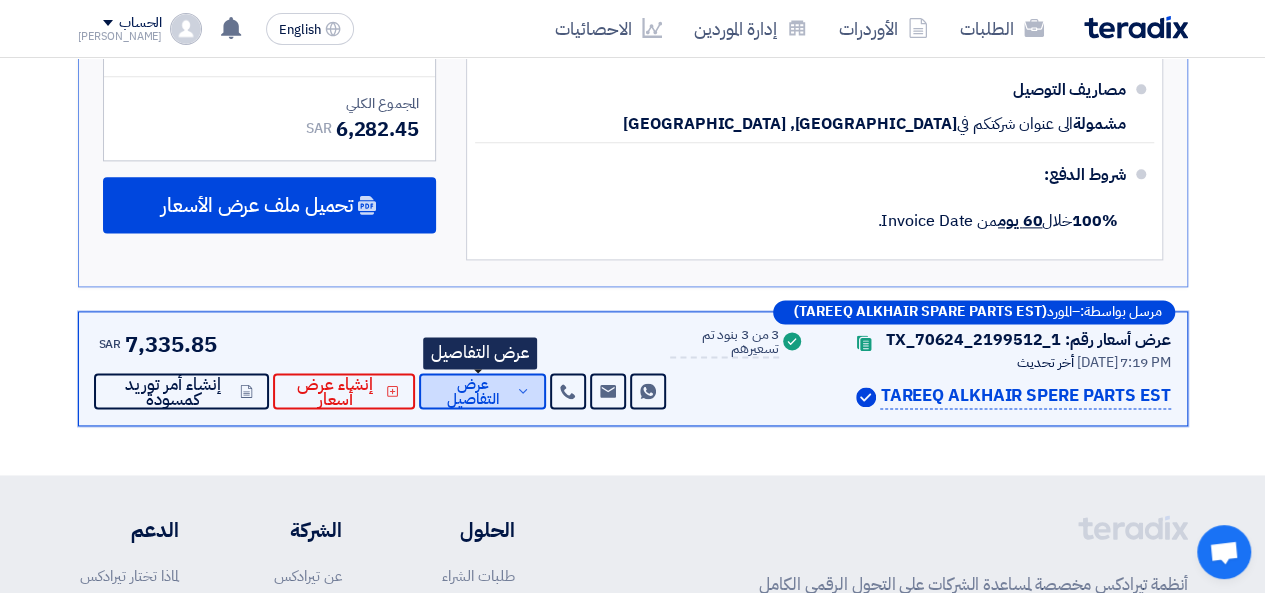 click on "عرض التفاصيل" at bounding box center [473, 392] 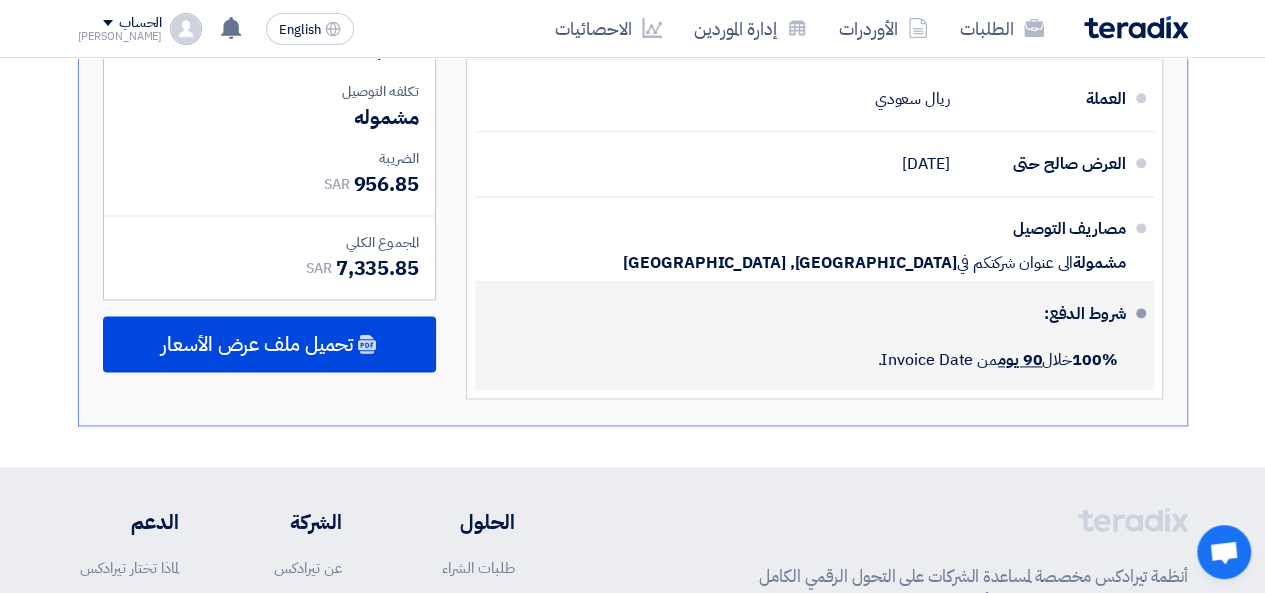 scroll, scrollTop: 896, scrollLeft: 0, axis: vertical 